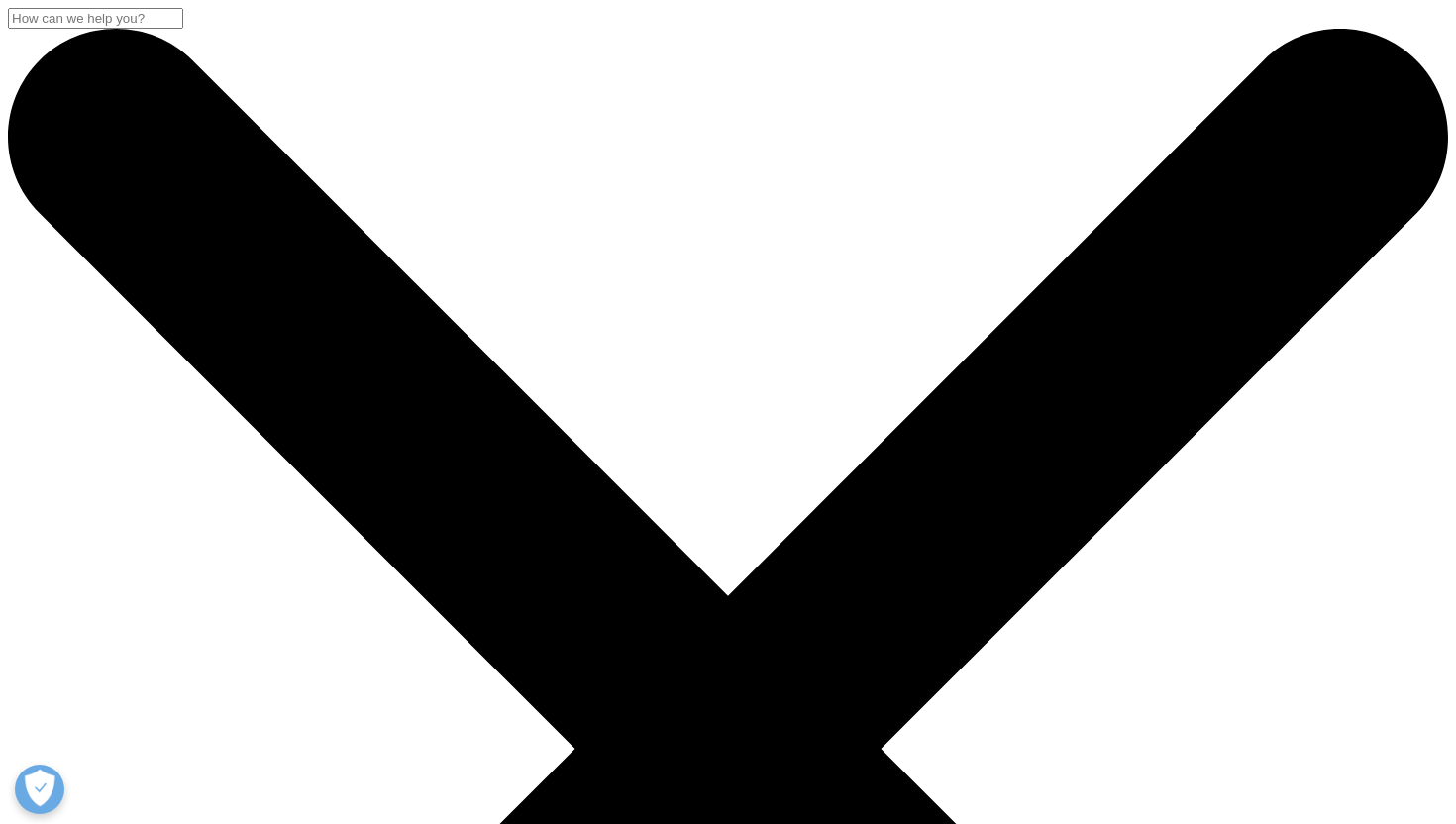 scroll, scrollTop: 0, scrollLeft: 0, axis: both 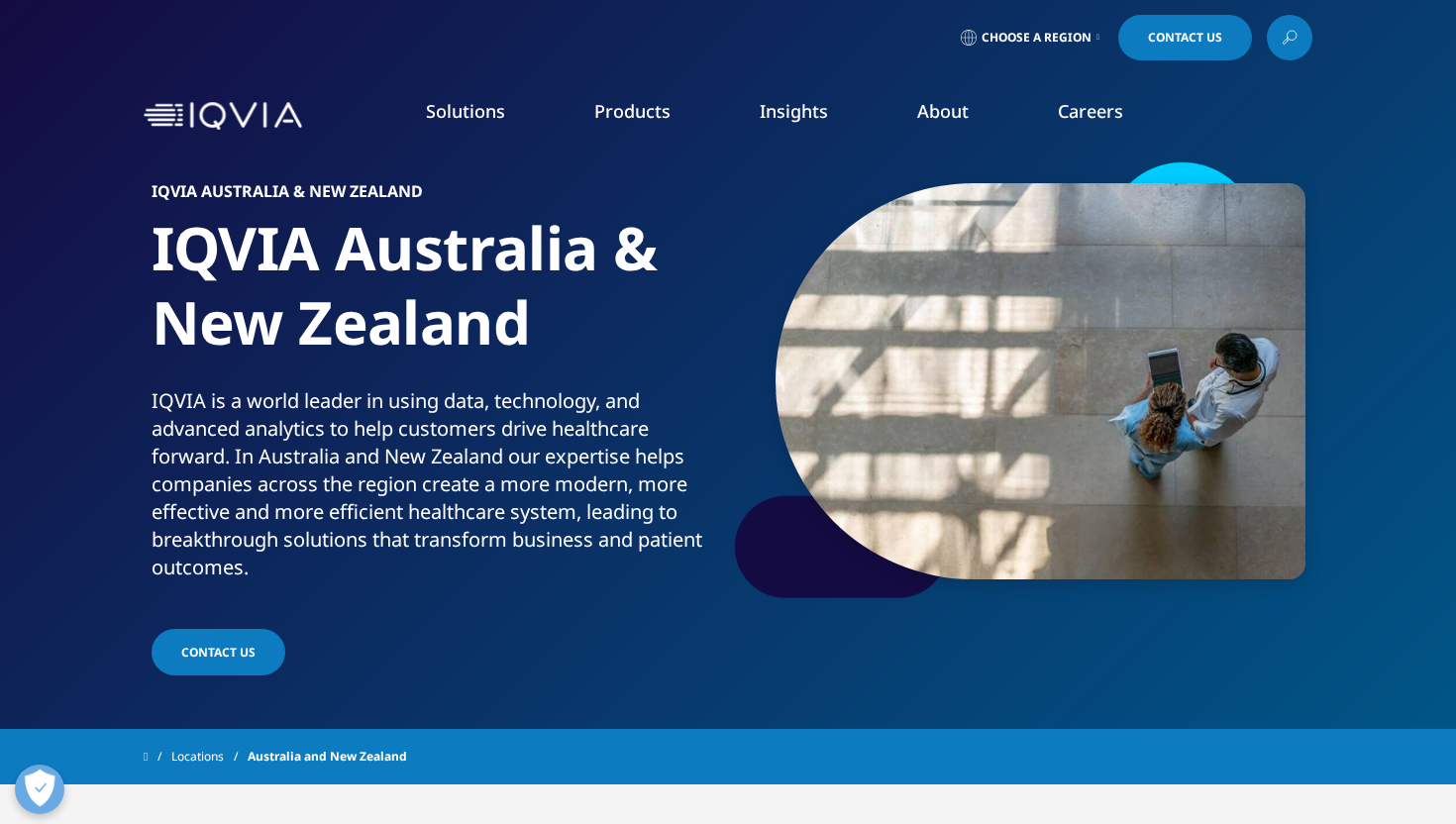 click on "Providers" at bounding box center [913, 552] 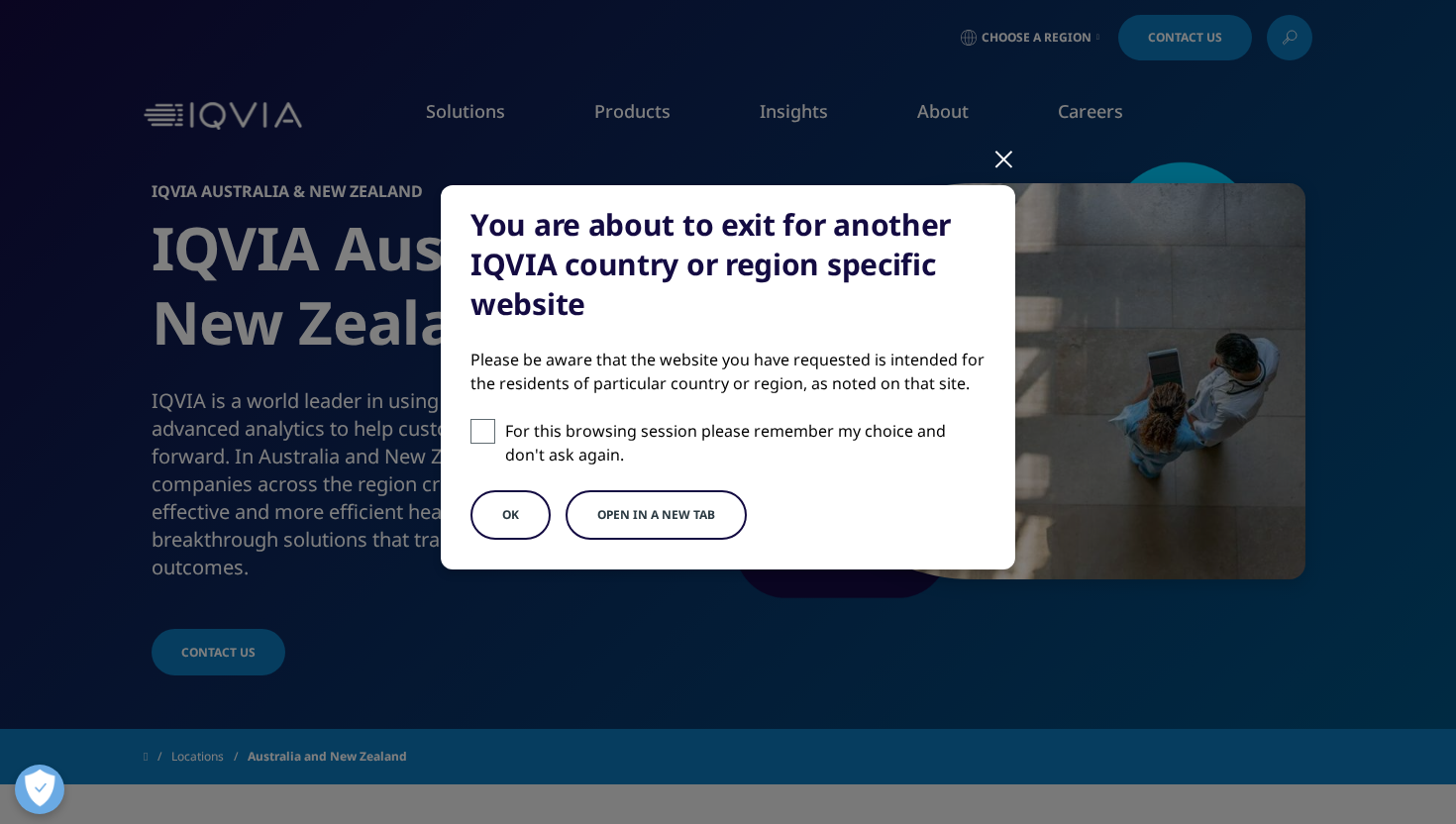 click on "Open in a new tab" at bounding box center (656, 515) 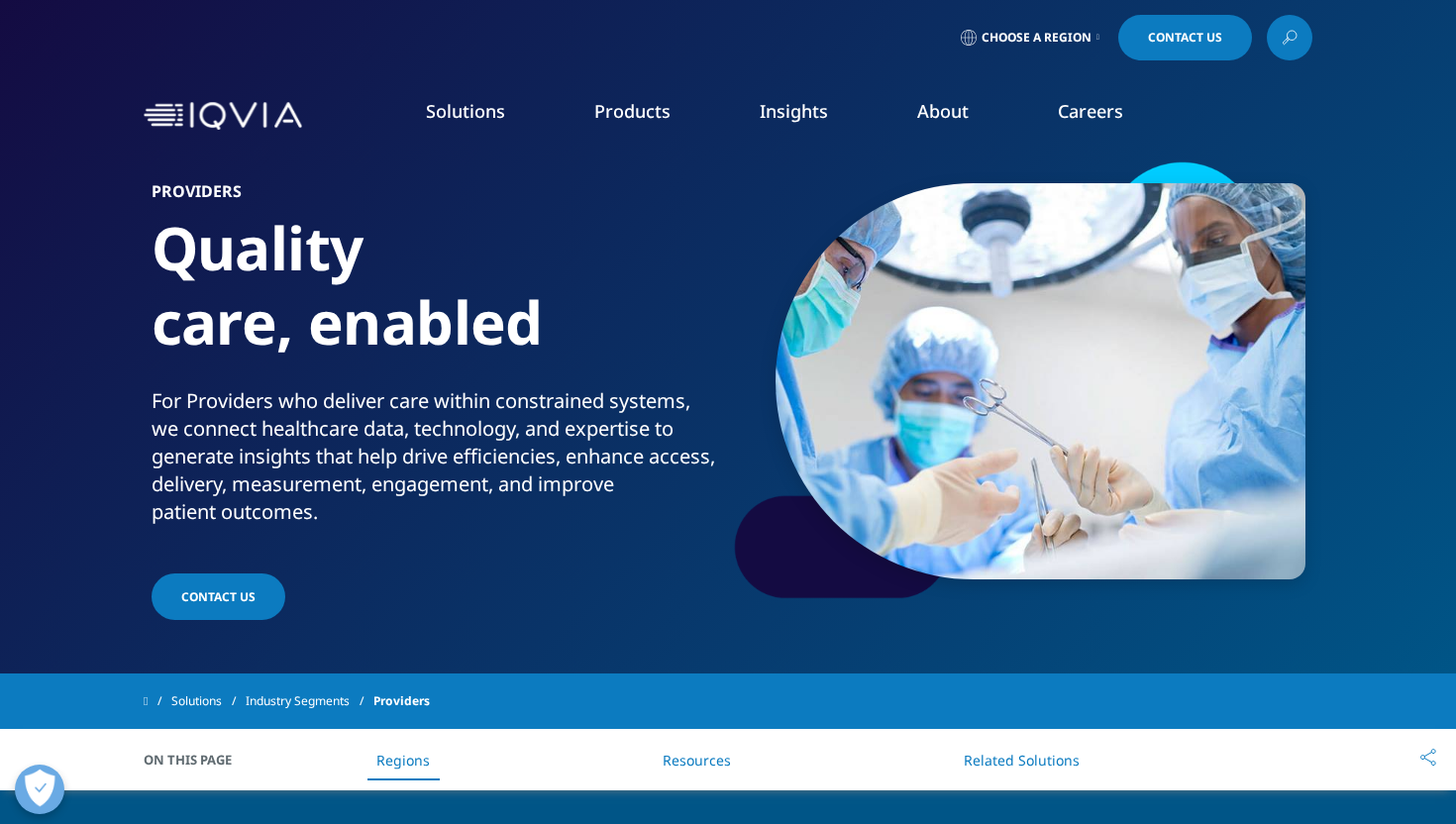 scroll, scrollTop: 0, scrollLeft: 0, axis: both 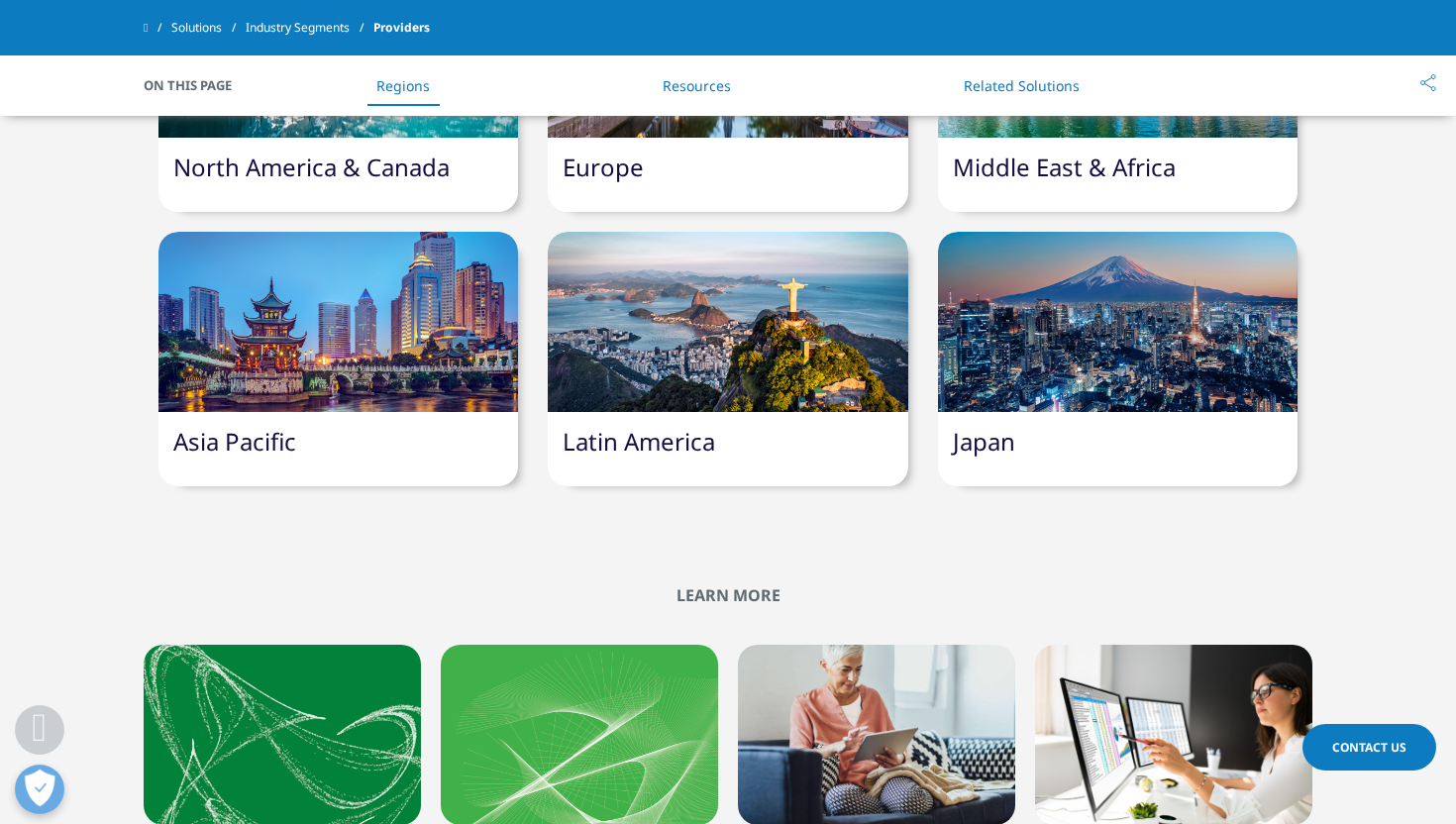 click on "Asia Pacific" at bounding box center (338, 449) 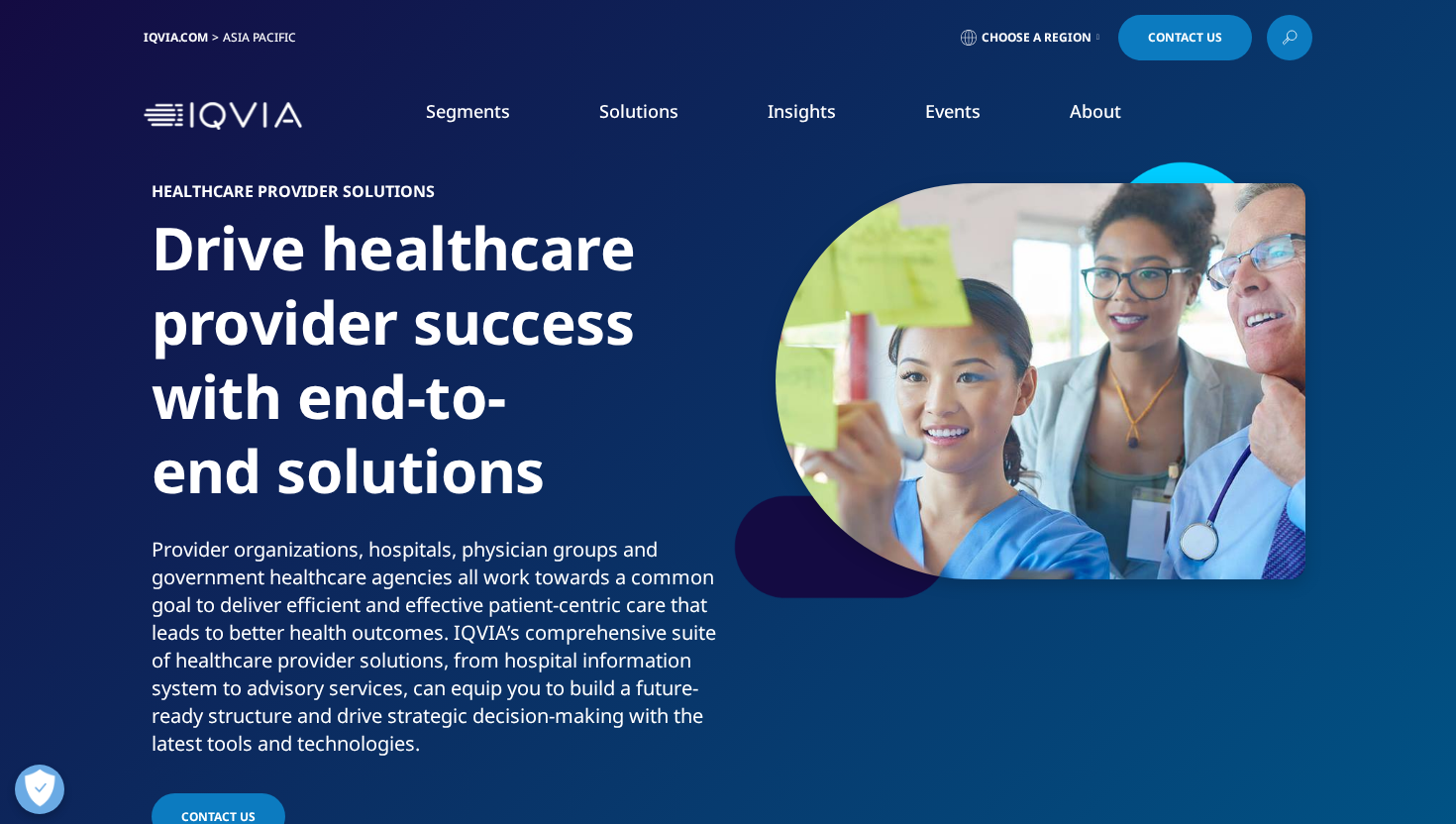 scroll, scrollTop: 86, scrollLeft: 0, axis: vertical 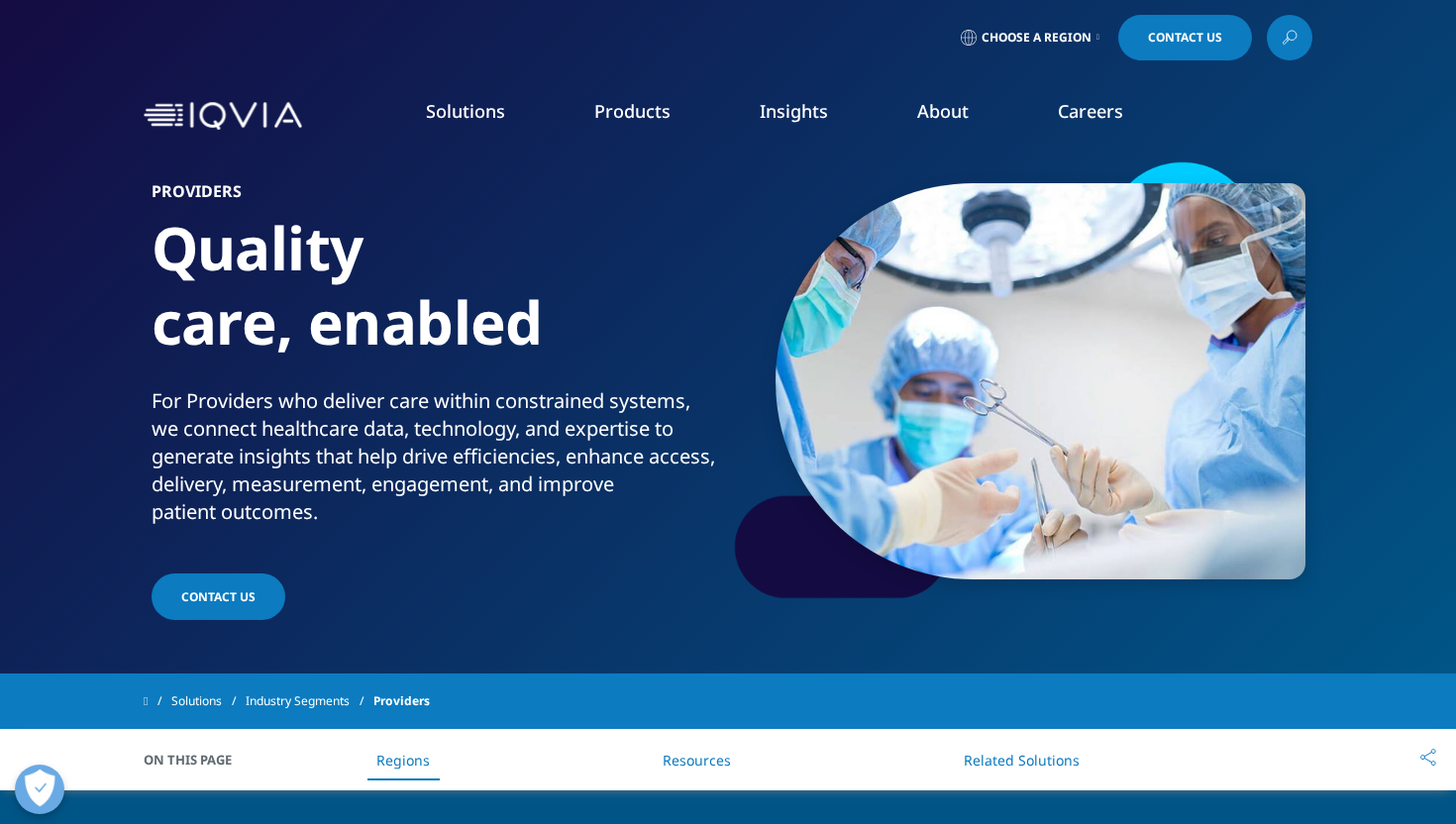 click on "View All" at bounding box center [1270, 627] 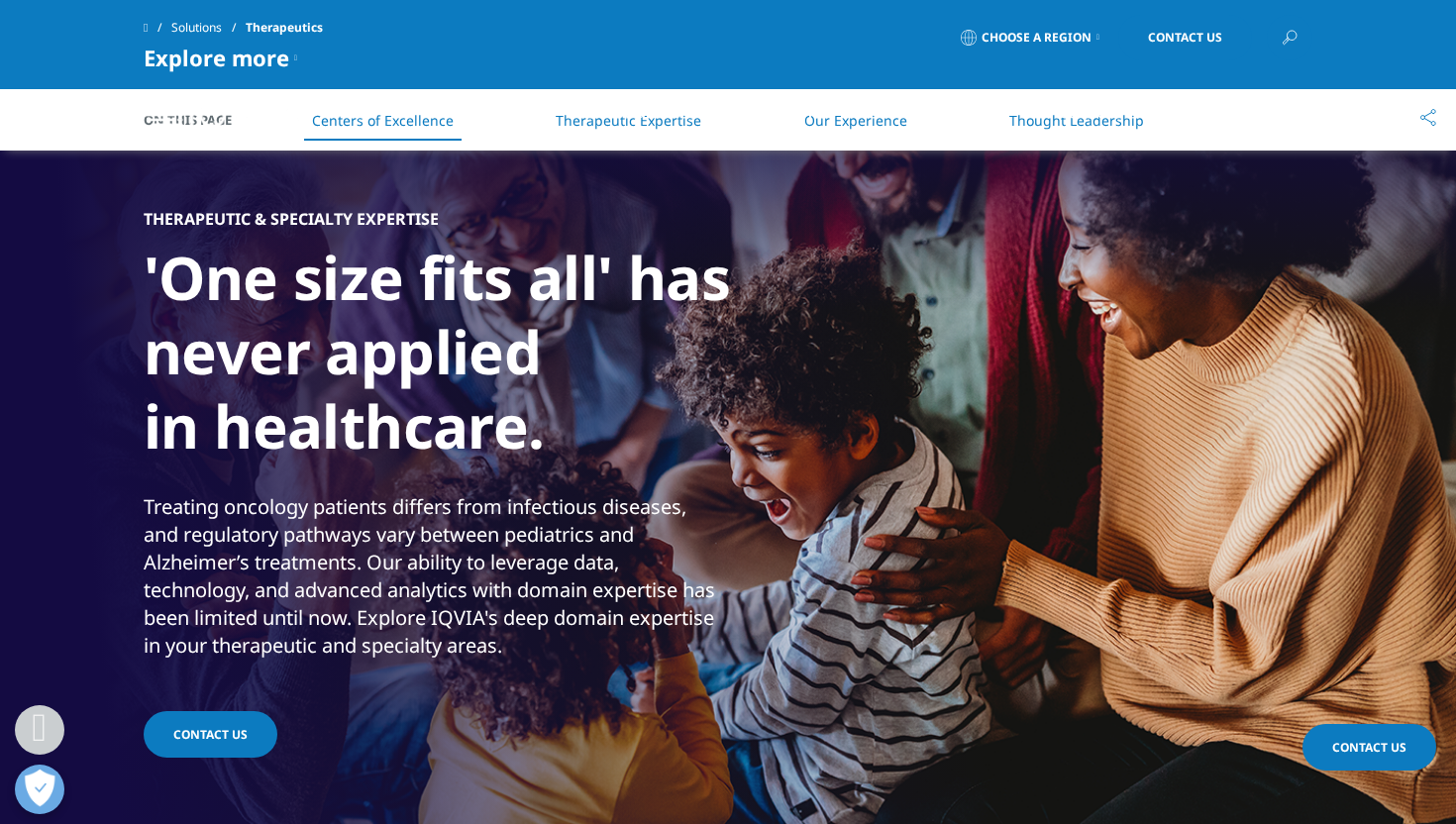 scroll, scrollTop: 891, scrollLeft: 0, axis: vertical 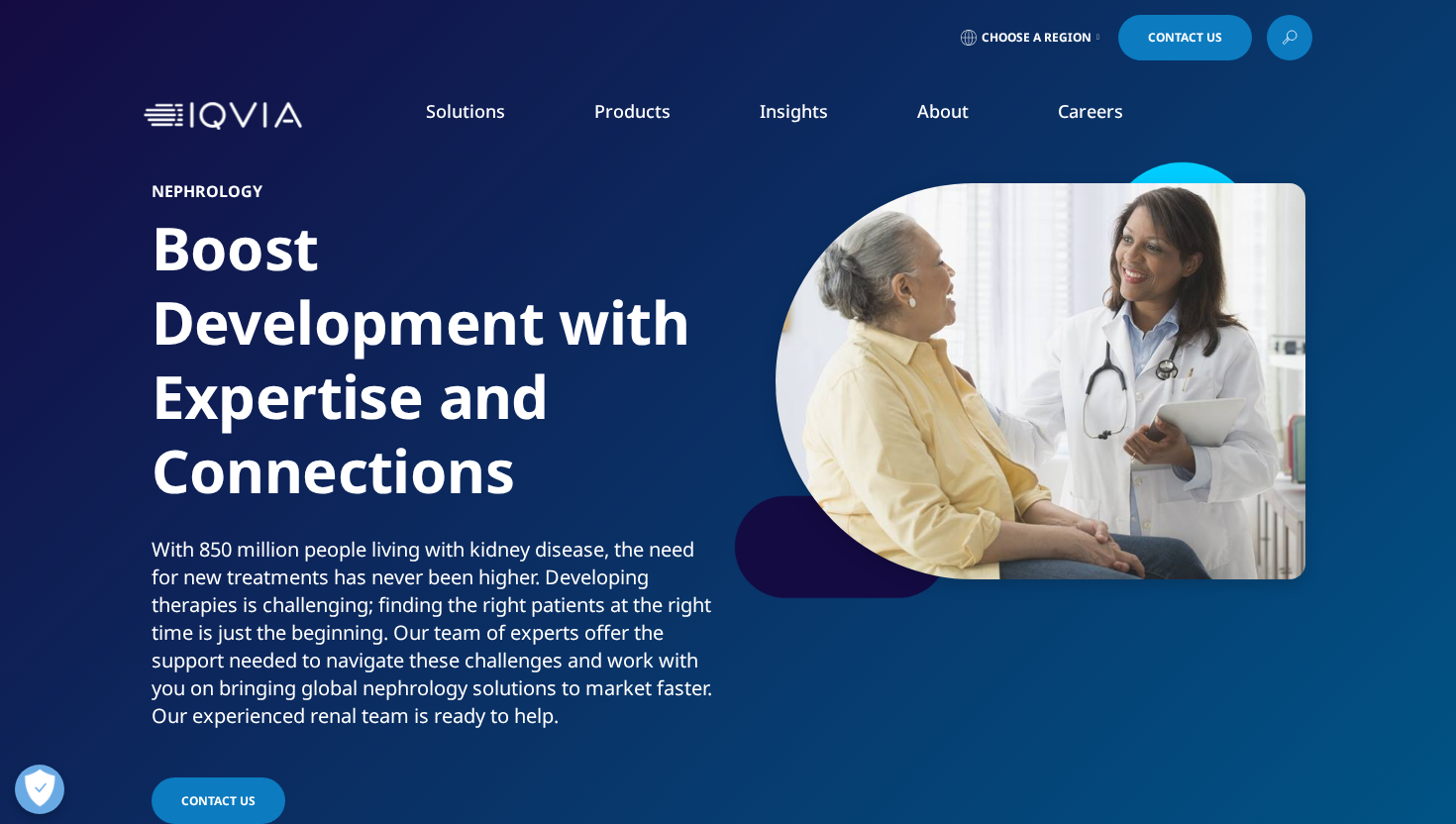 click on "Promotional Engagement" at bounding box center [565, 395] 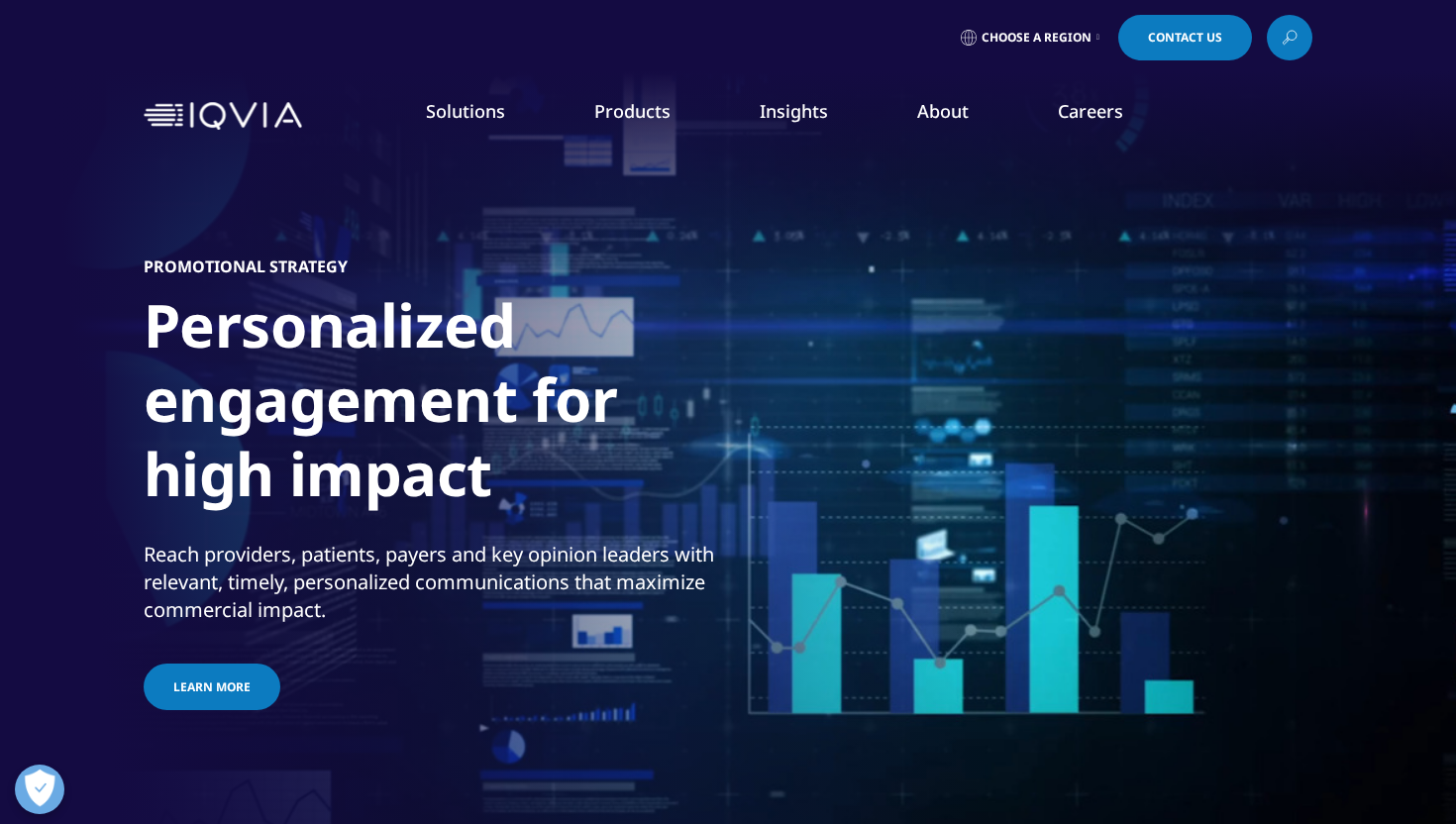 scroll, scrollTop: 0, scrollLeft: 0, axis: both 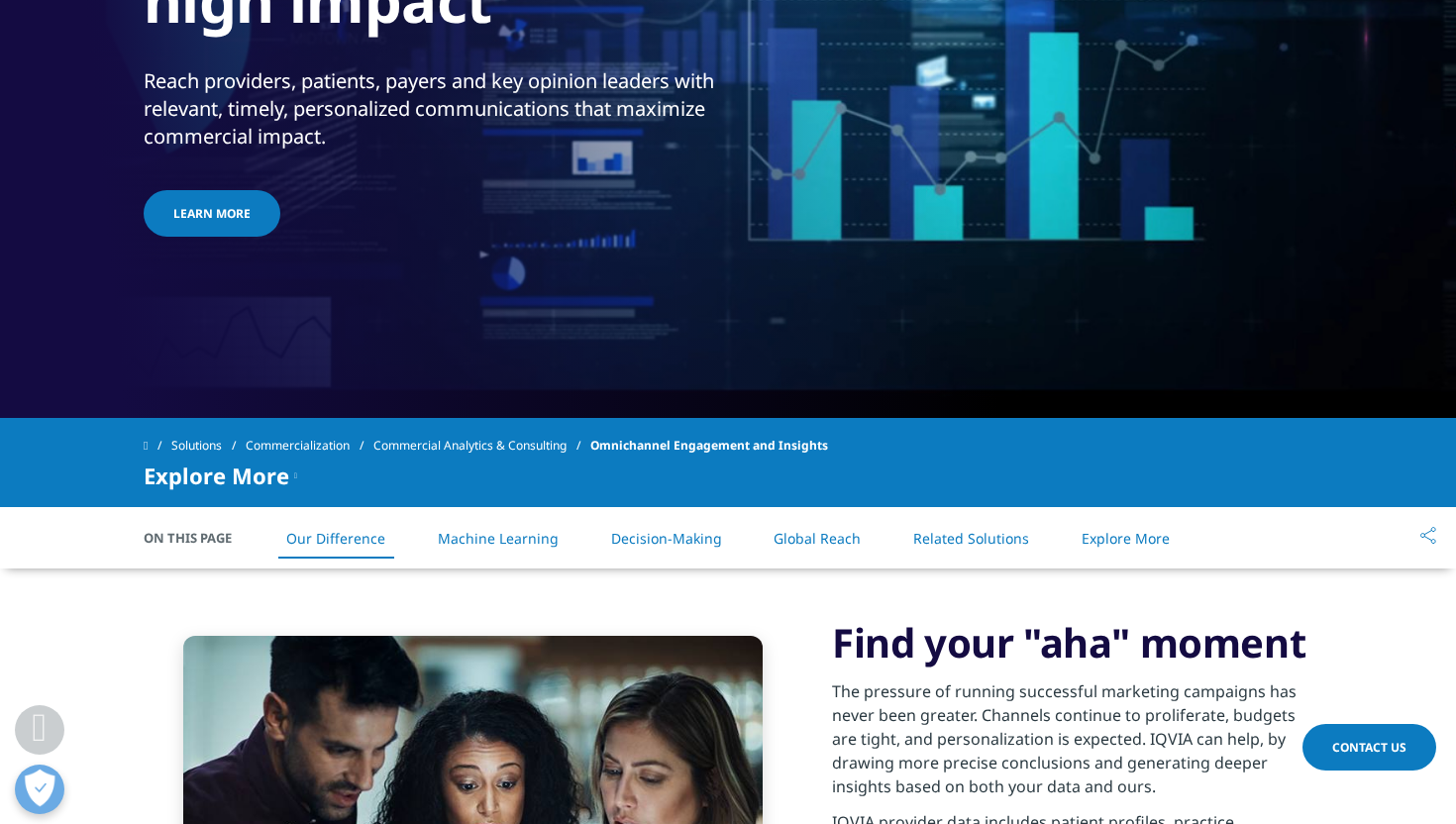 click on "Learn more" at bounding box center [212, 213] 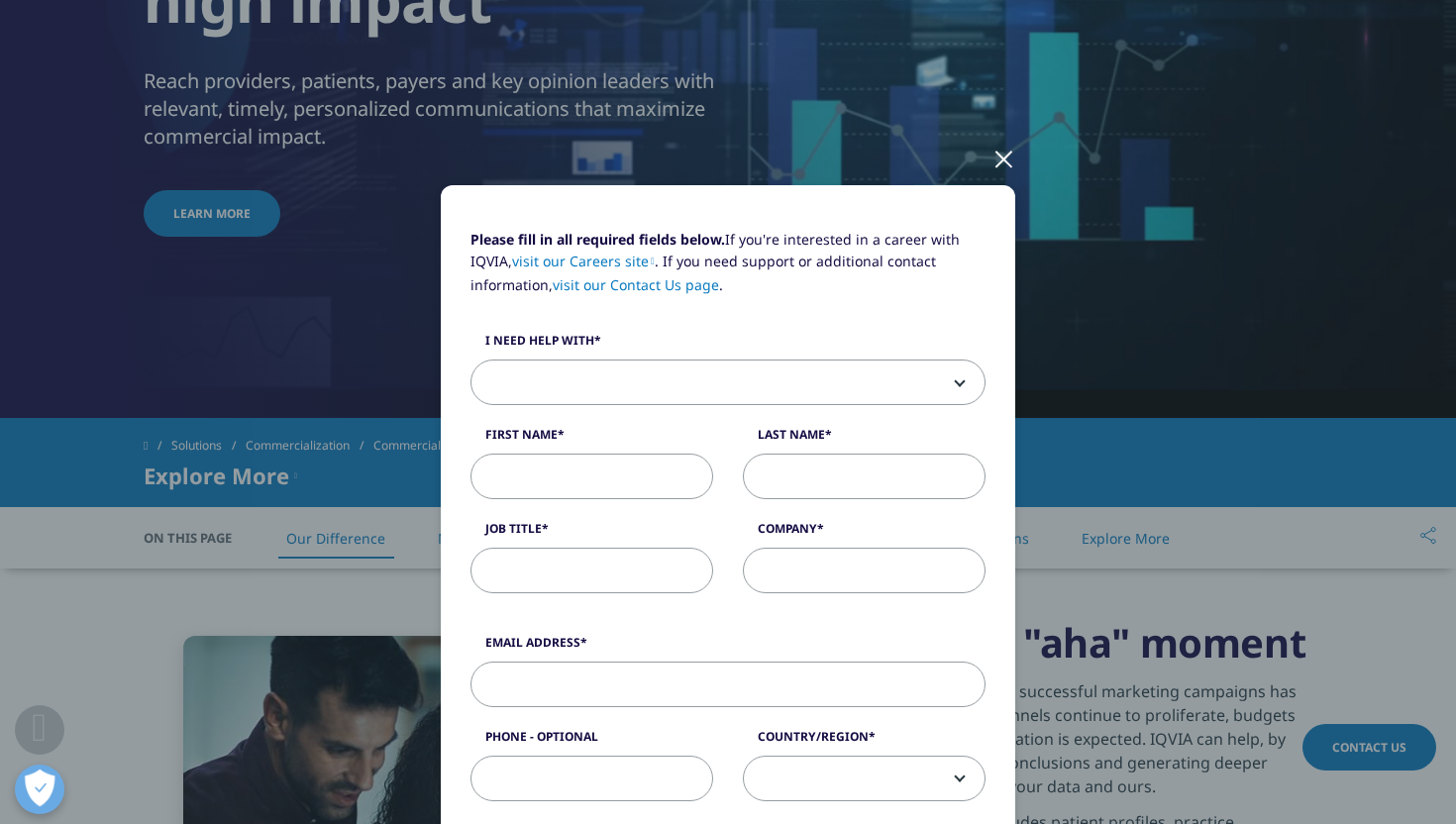 click at bounding box center (1003, 157) 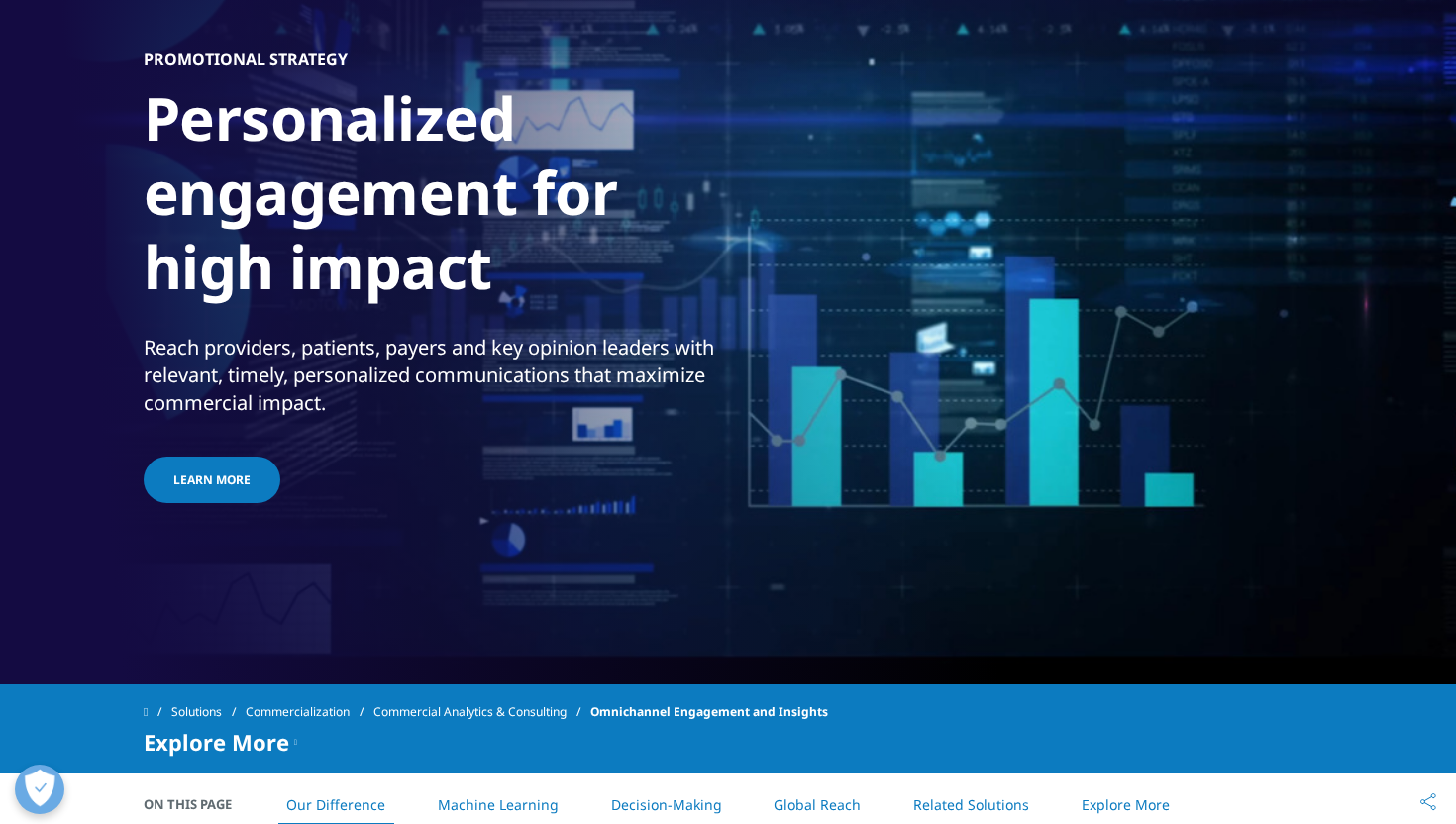scroll, scrollTop: 0, scrollLeft: 0, axis: both 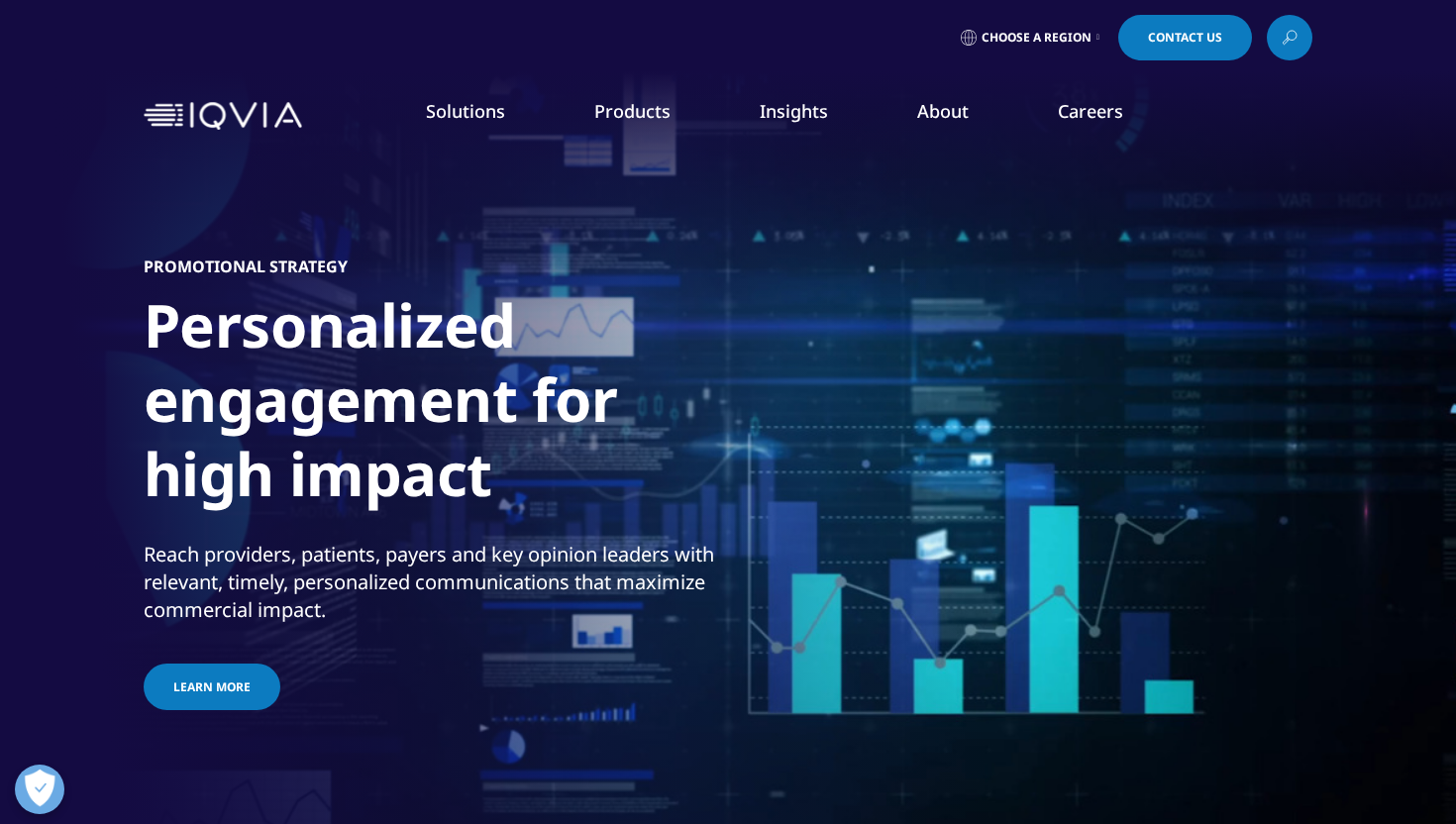 click on "Choose a Region" at bounding box center [1036, 38] 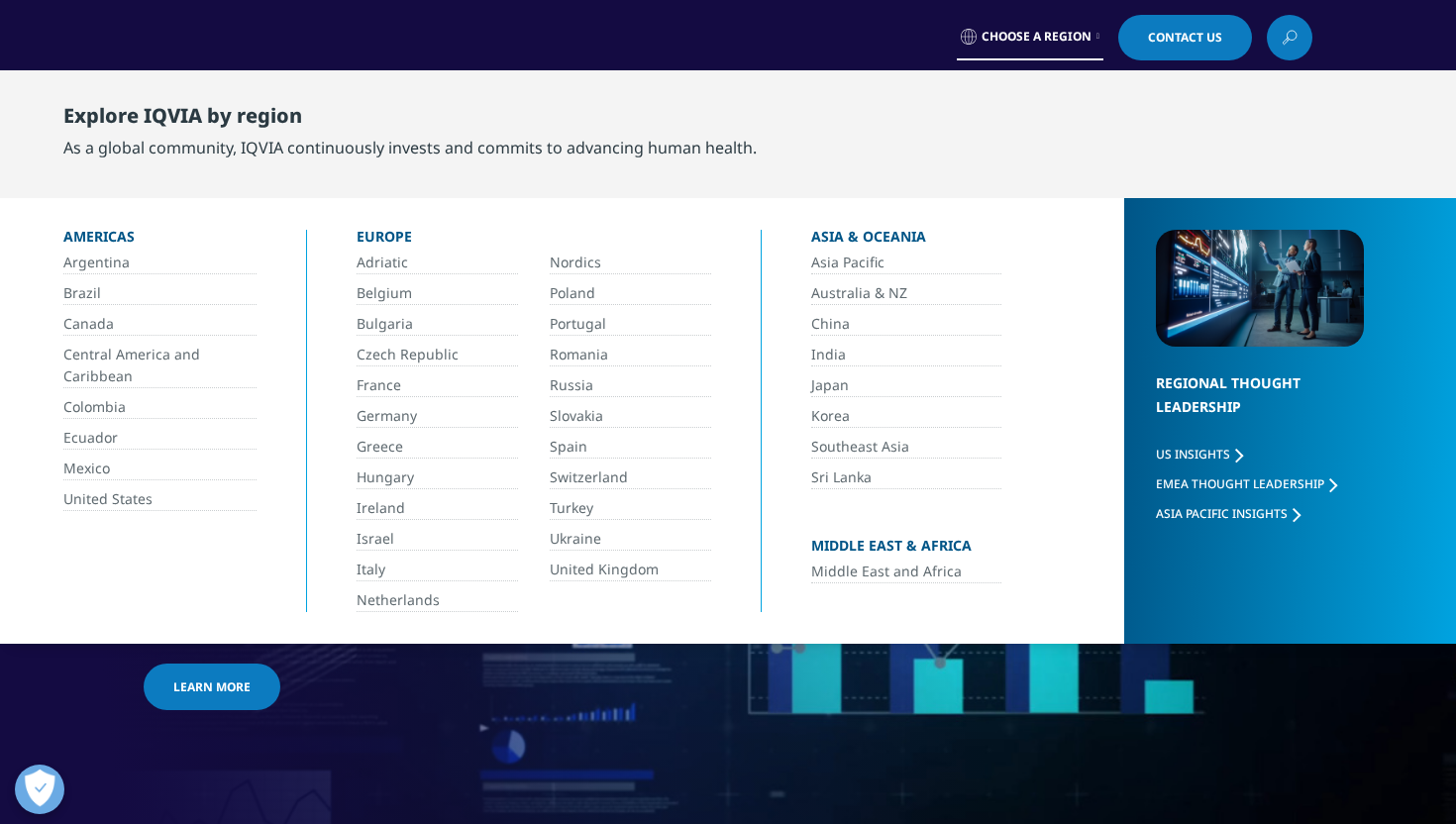 click on "Australia & NZ" at bounding box center [906, 293] 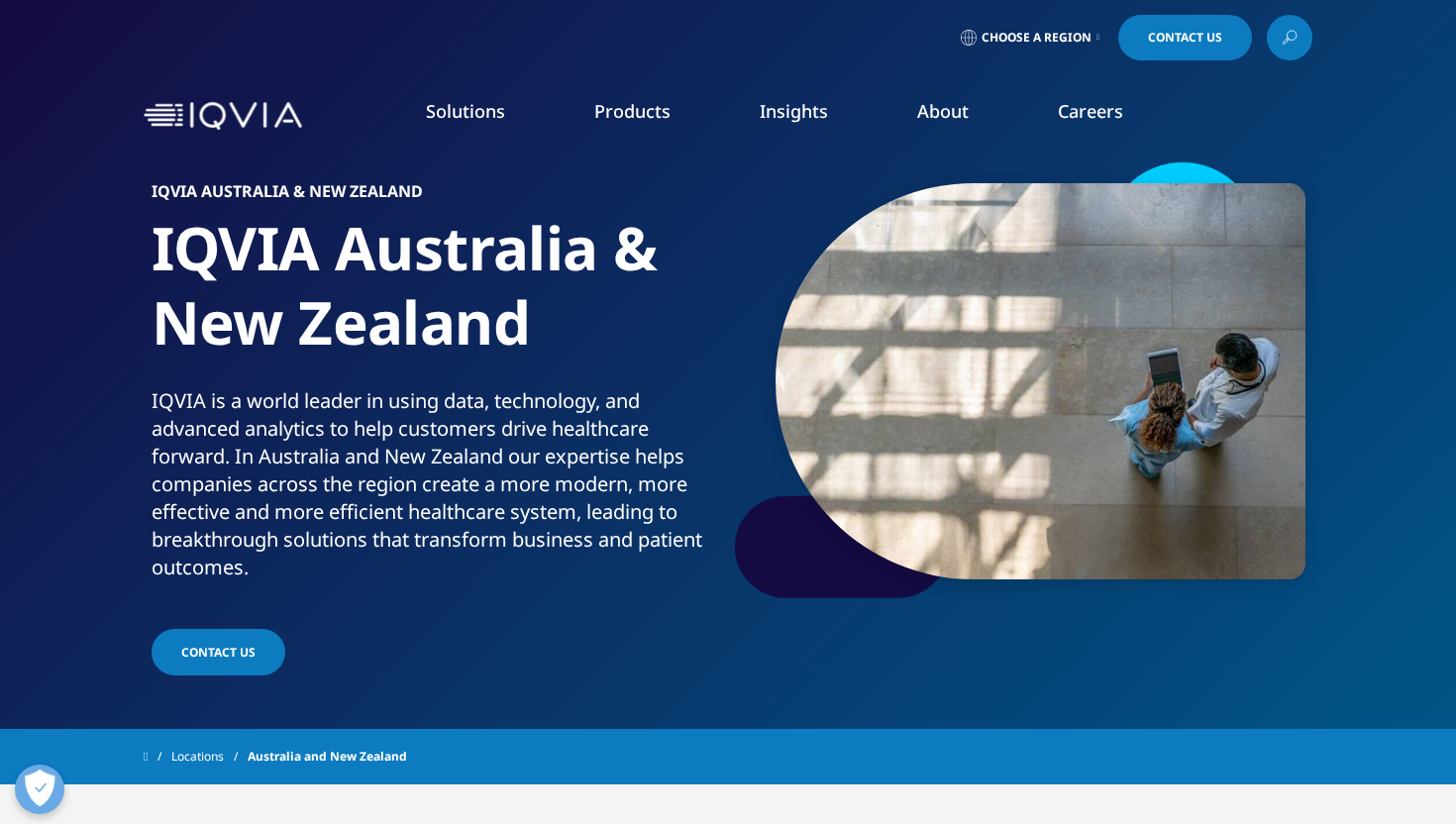 scroll, scrollTop: 0, scrollLeft: 0, axis: both 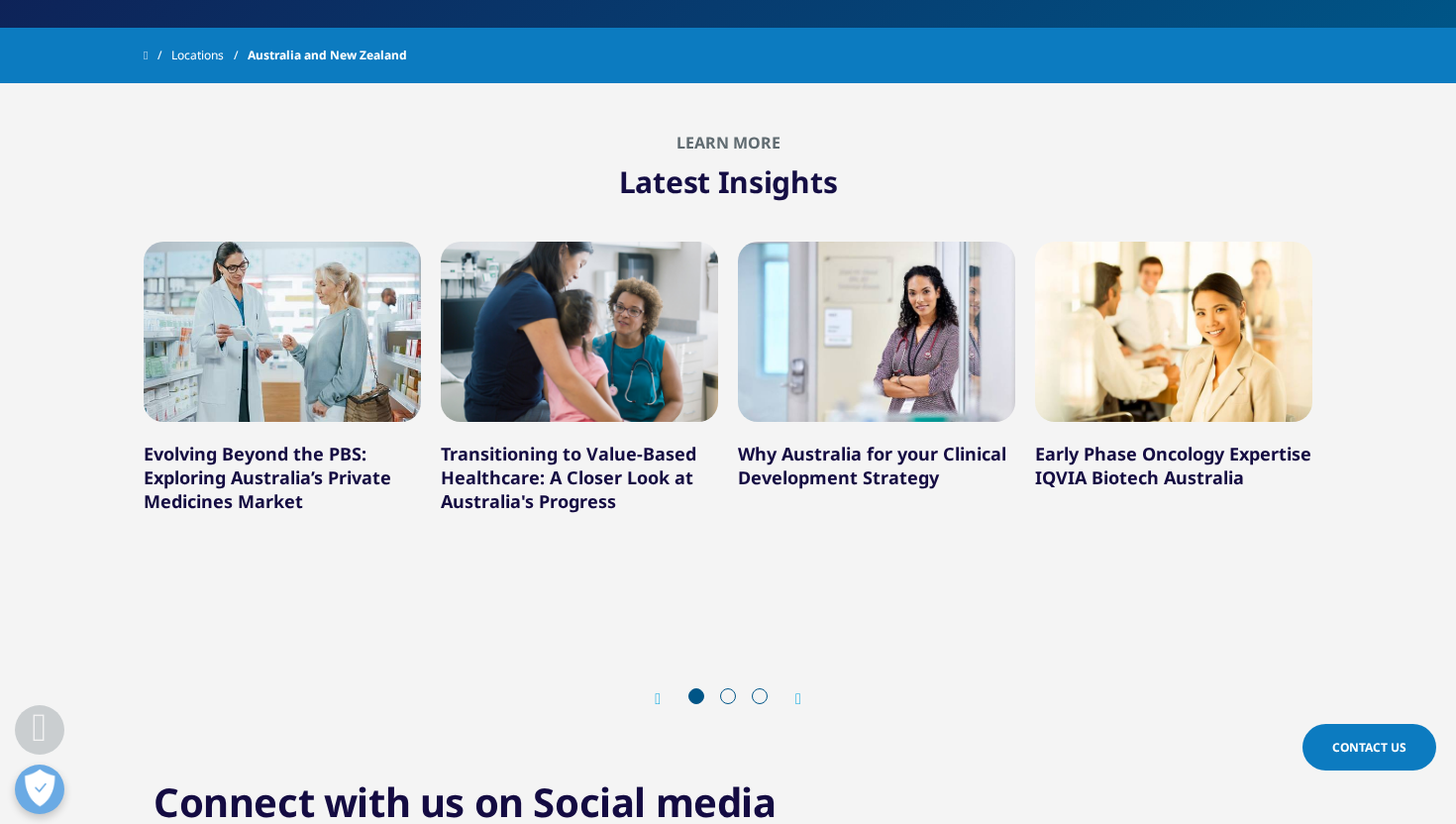 click on "Evolving Beyond the PBS: Exploring Australia’s Private Medicines Market" at bounding box center [267, 477] 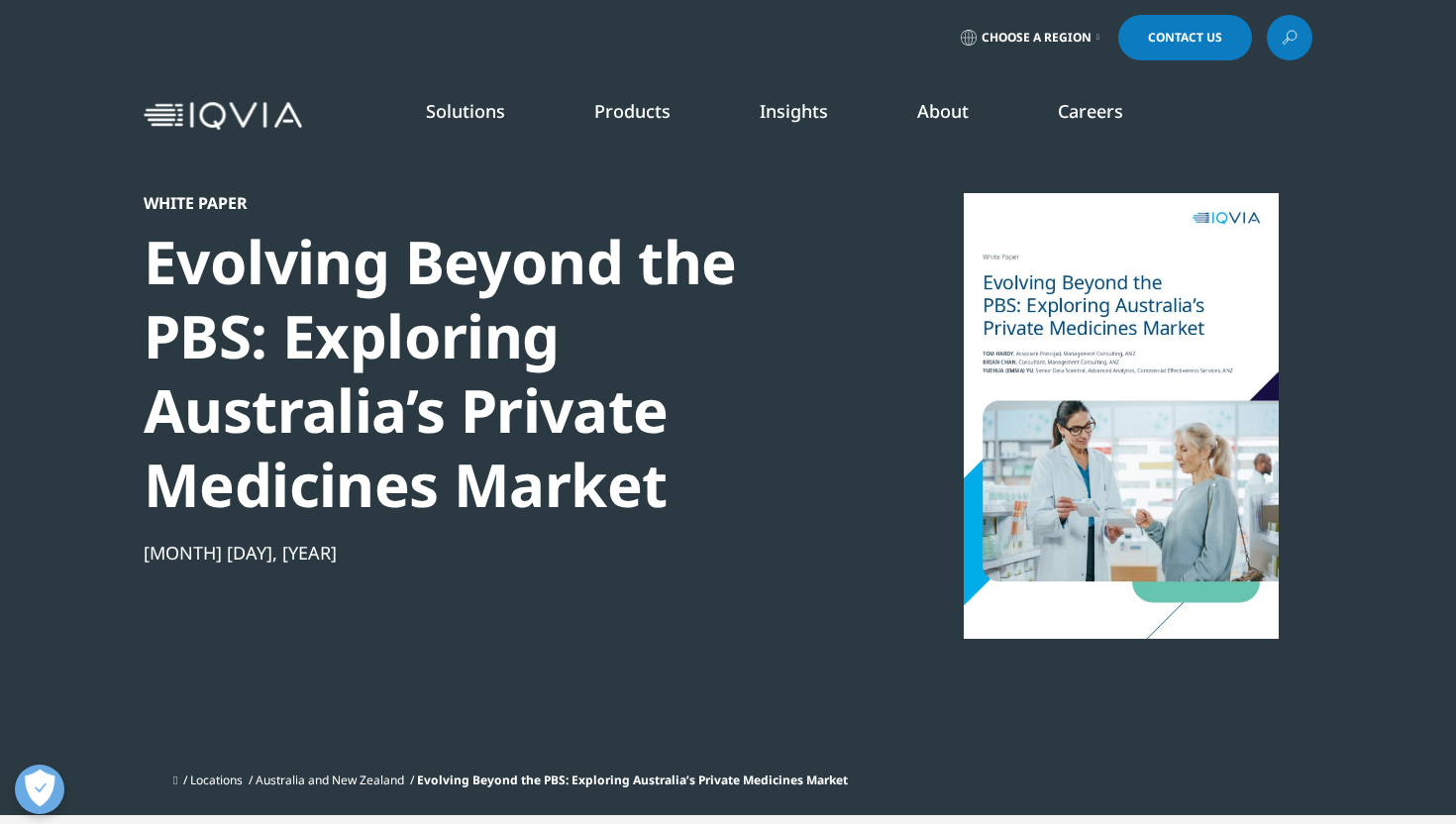 scroll, scrollTop: 0, scrollLeft: 0, axis: both 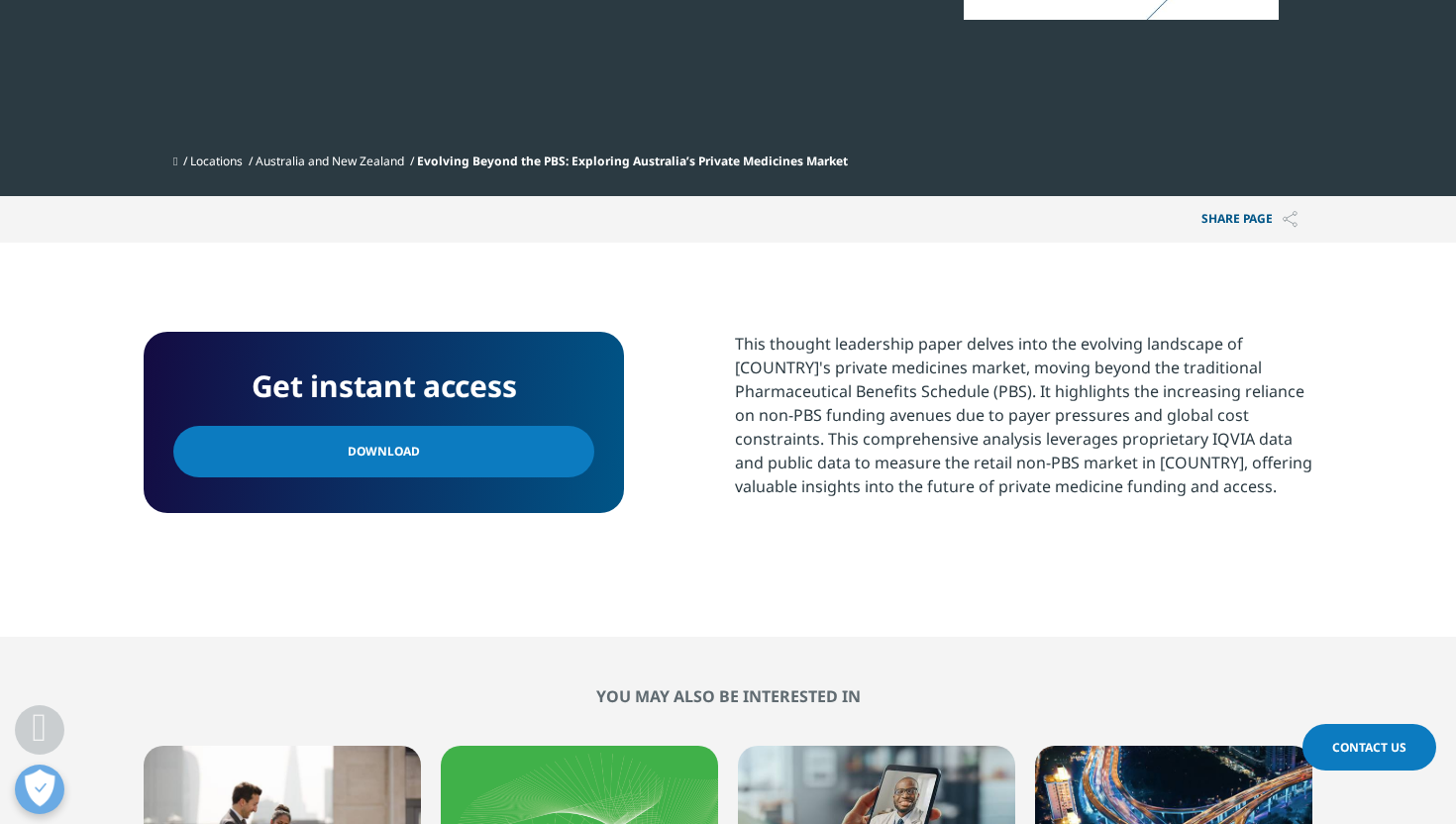 click on "Download" at bounding box center (383, 452) 